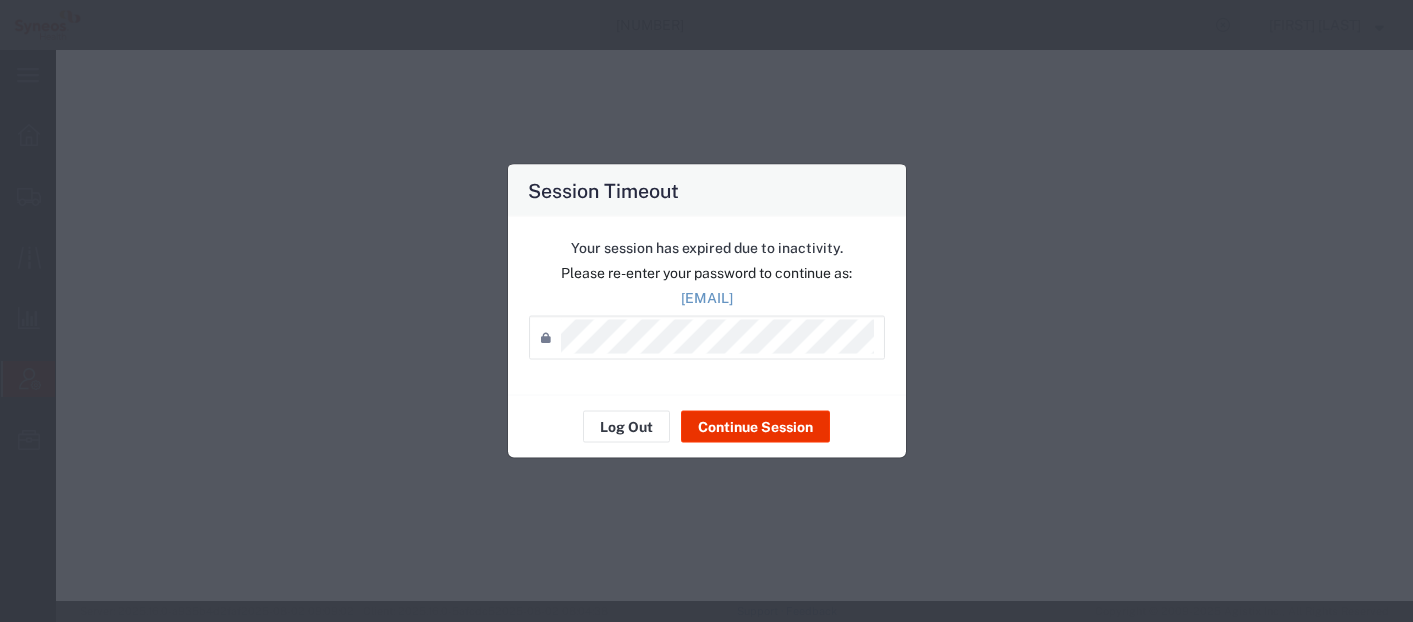 scroll, scrollTop: 0, scrollLeft: 0, axis: both 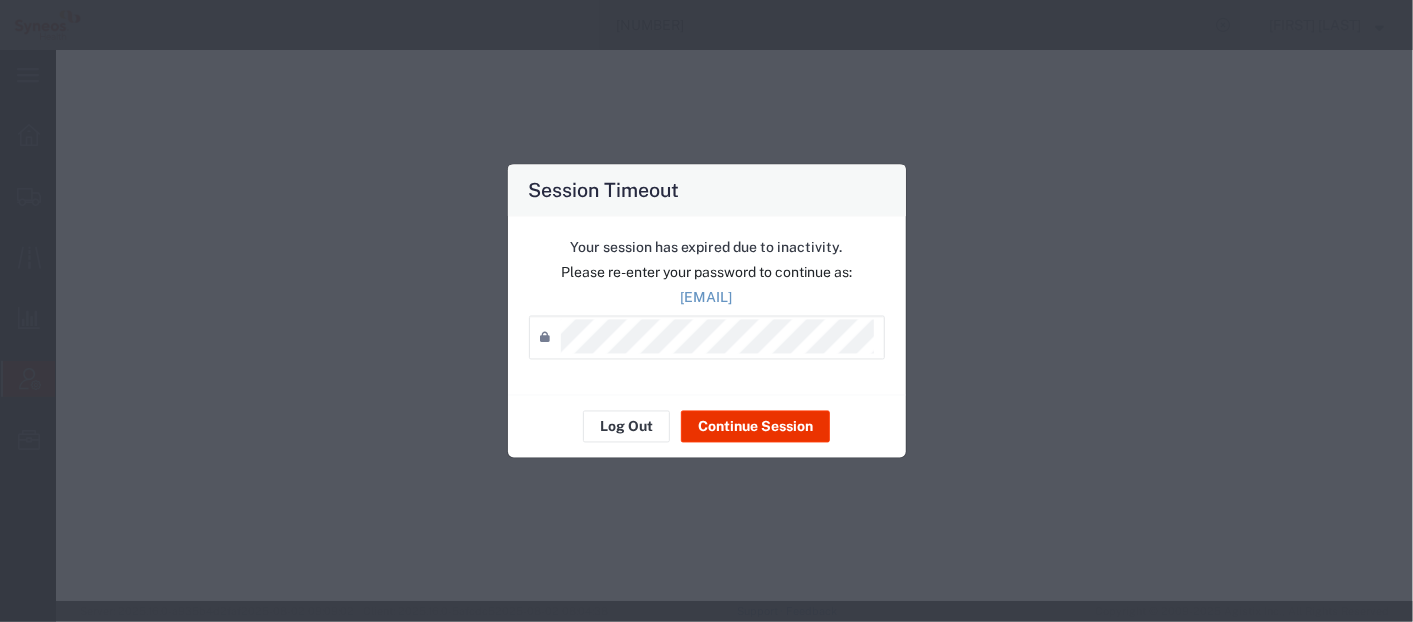 select on "DEPARTMENT" 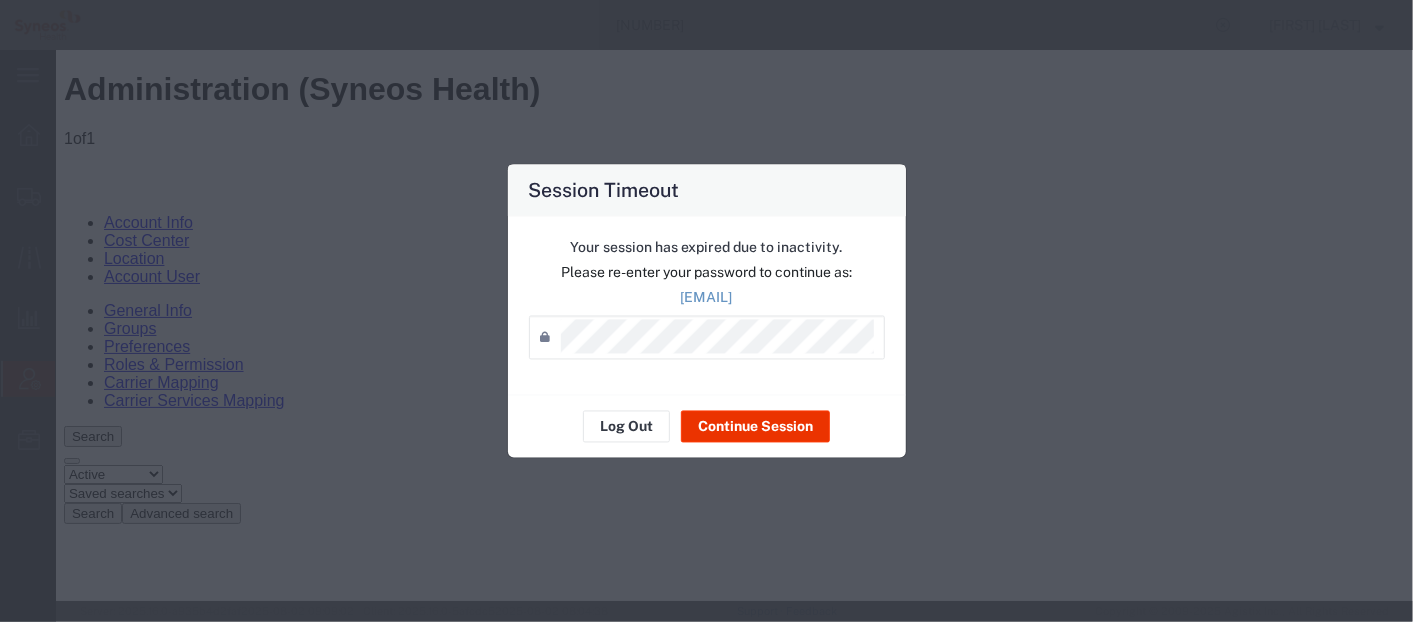 scroll, scrollTop: 0, scrollLeft: 0, axis: both 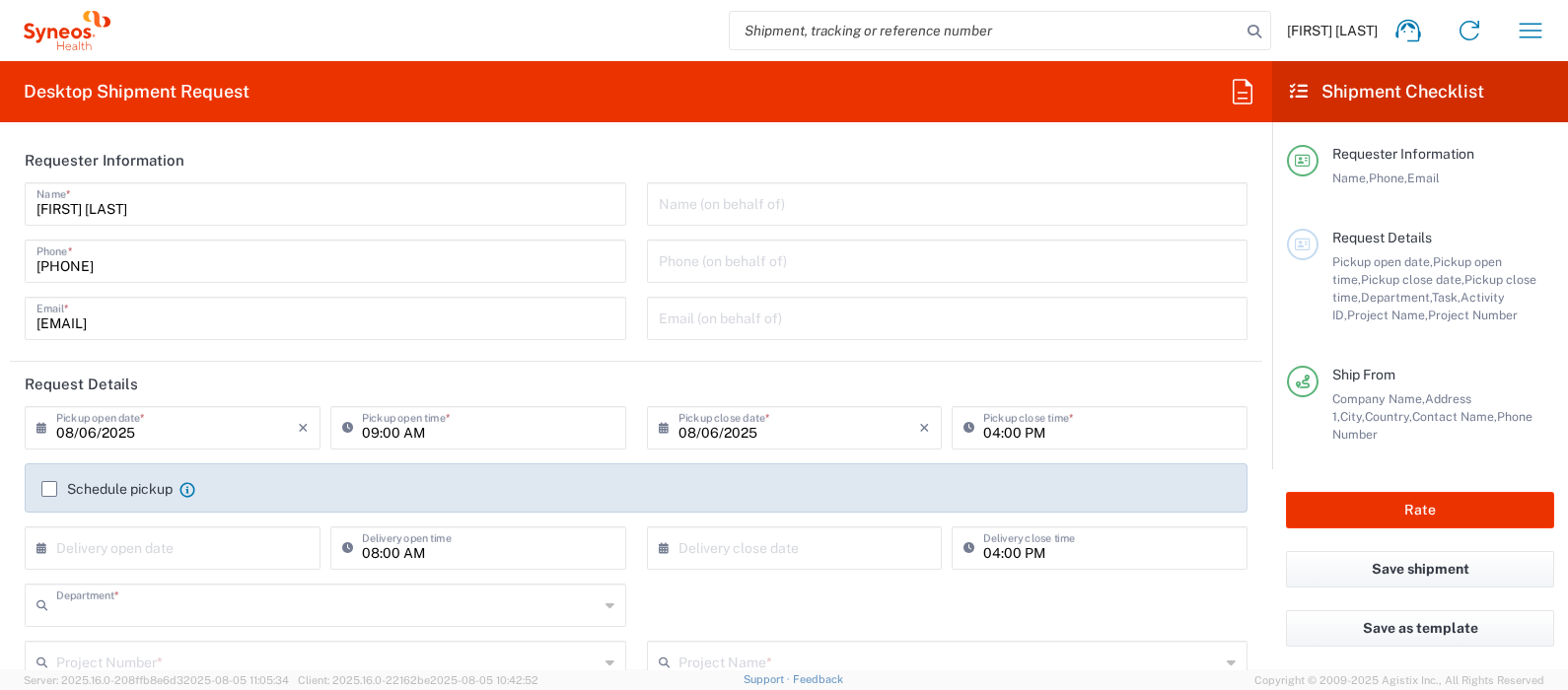 type on "8350" 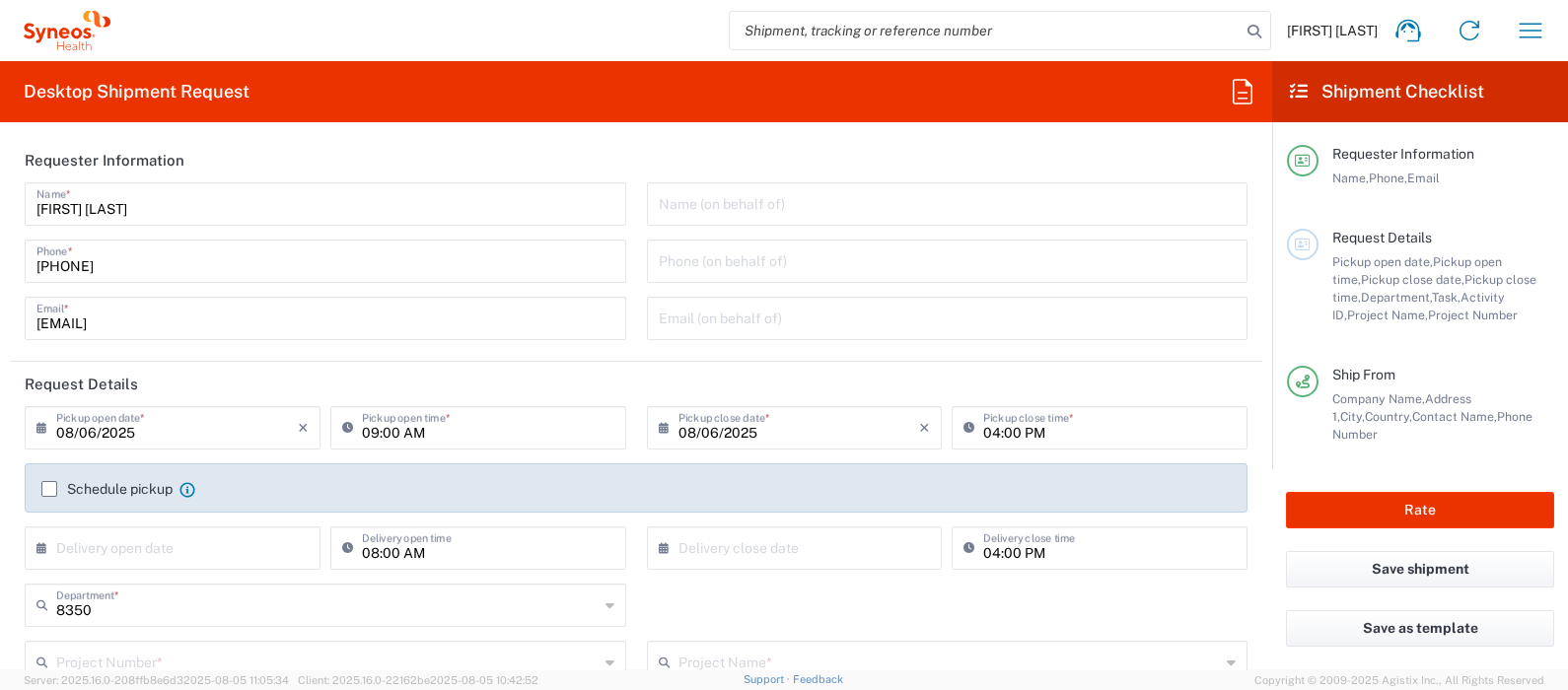 type on "United Kingdom" 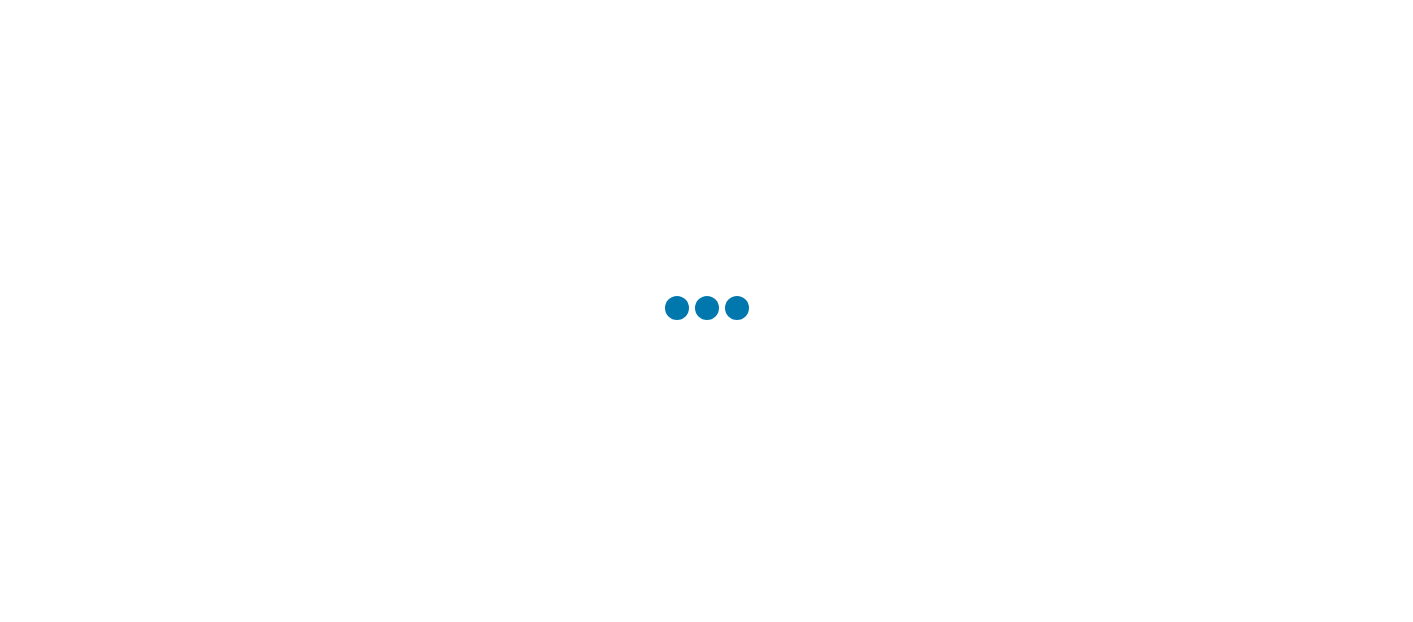 scroll, scrollTop: 0, scrollLeft: 0, axis: both 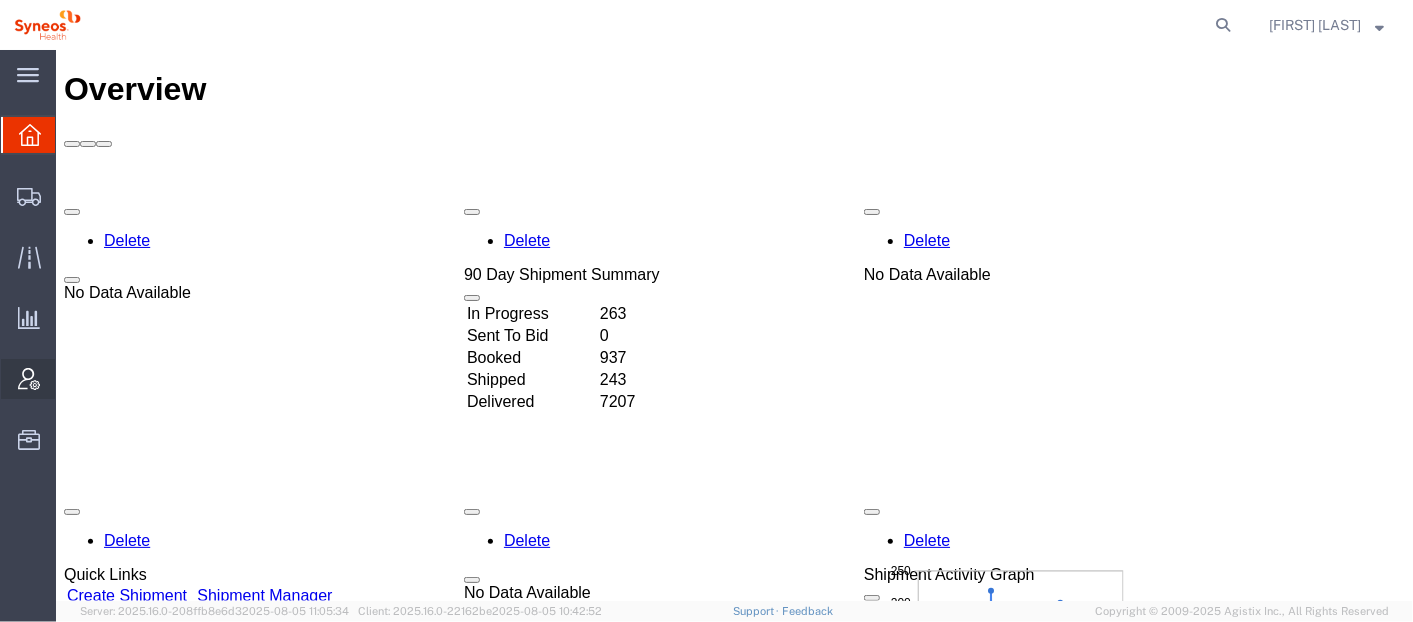 click on "Account Admin" 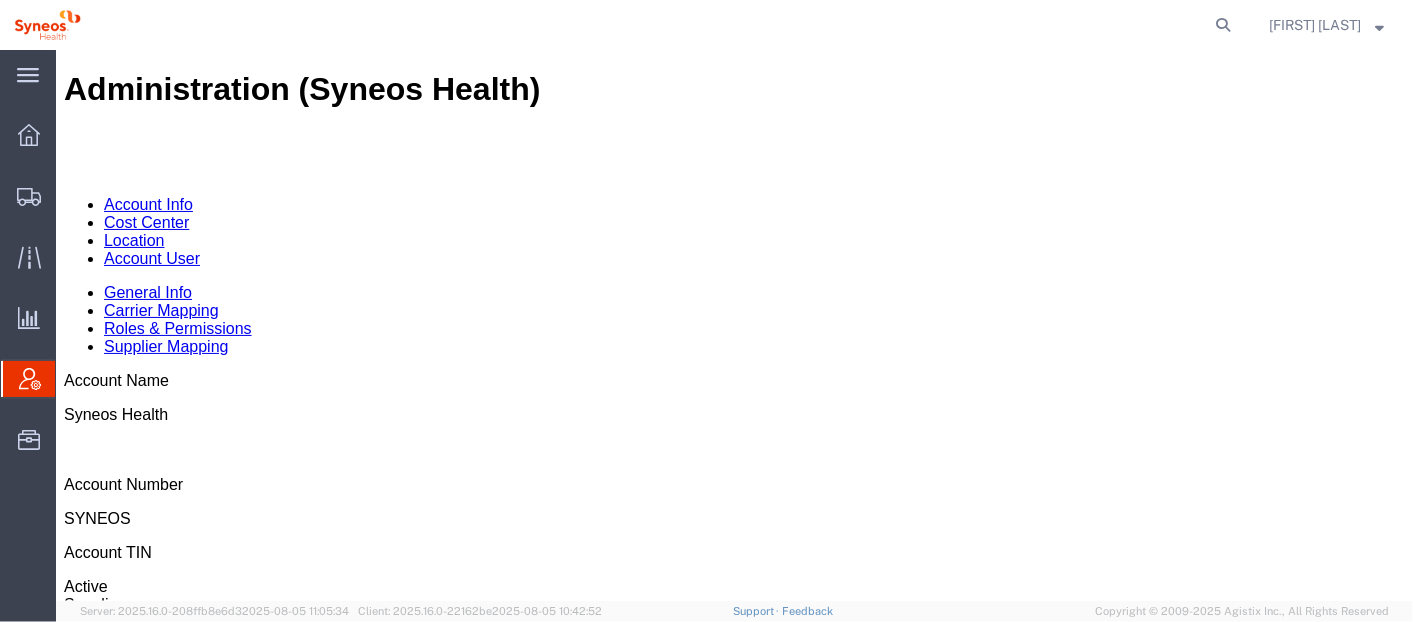 click on "Account User" at bounding box center (151, 257) 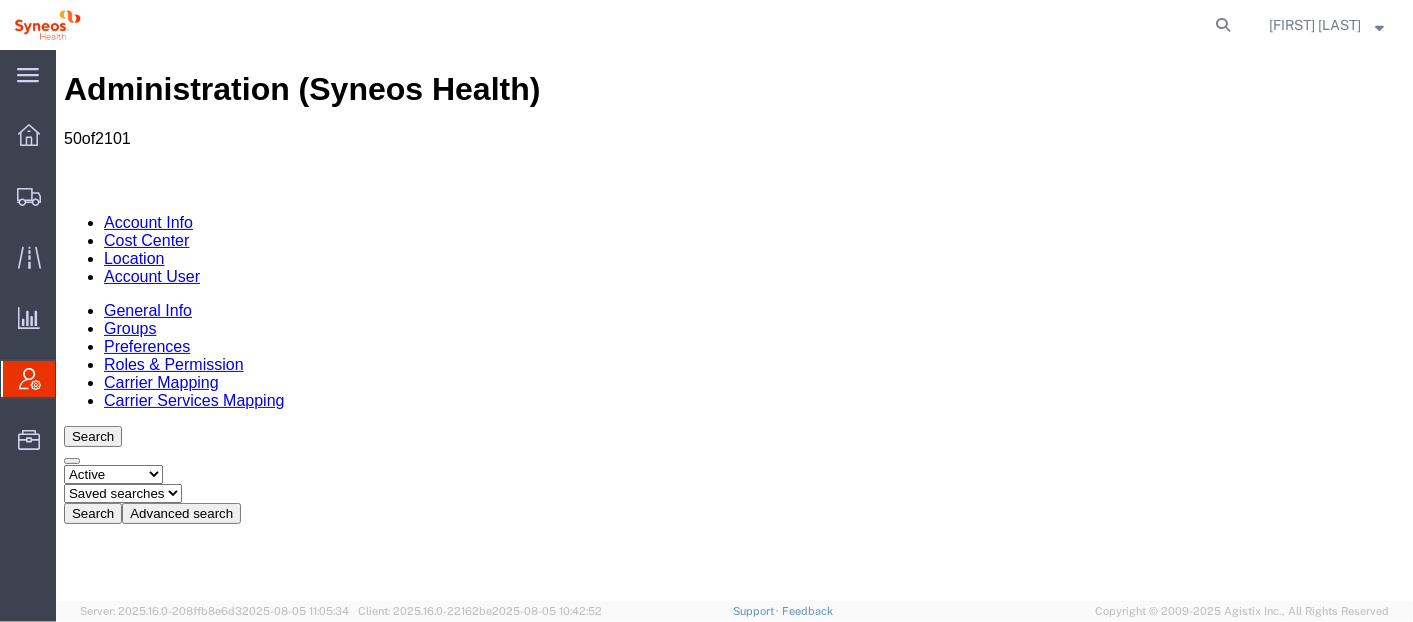 click on "Location" at bounding box center [896, 783] 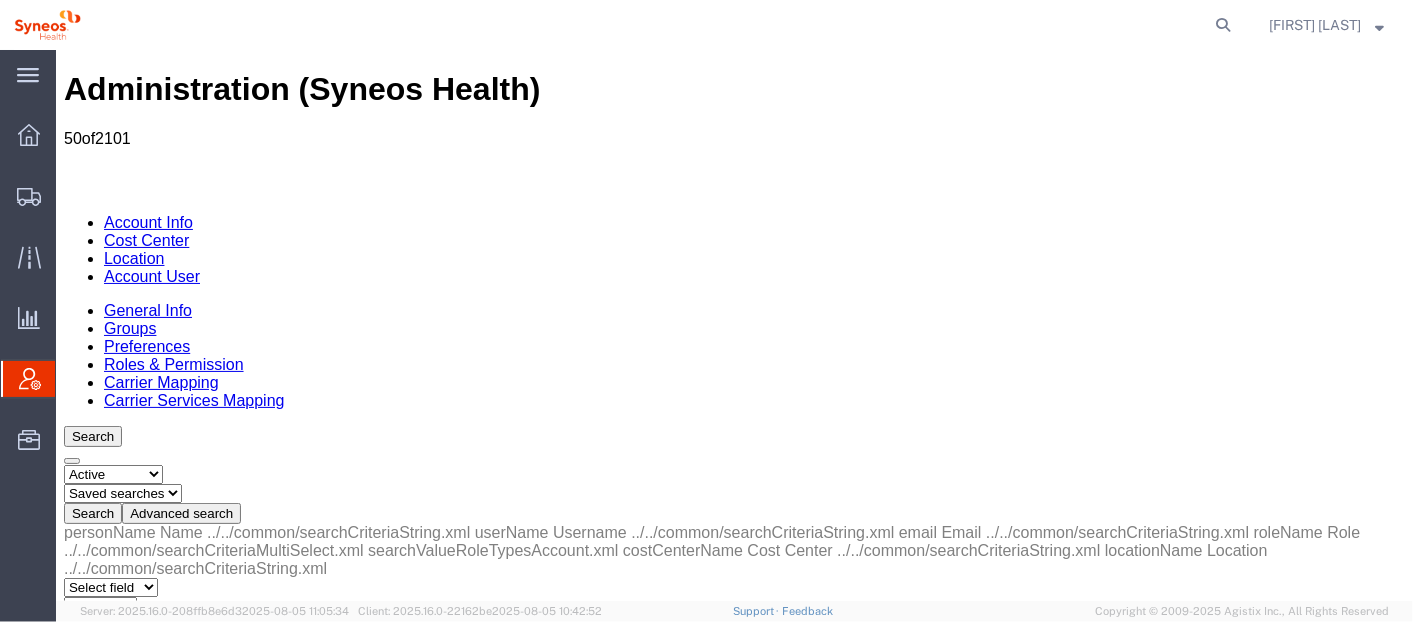 click on "Select field Cost Center Email Location Name Role Username" at bounding box center [110, 767] 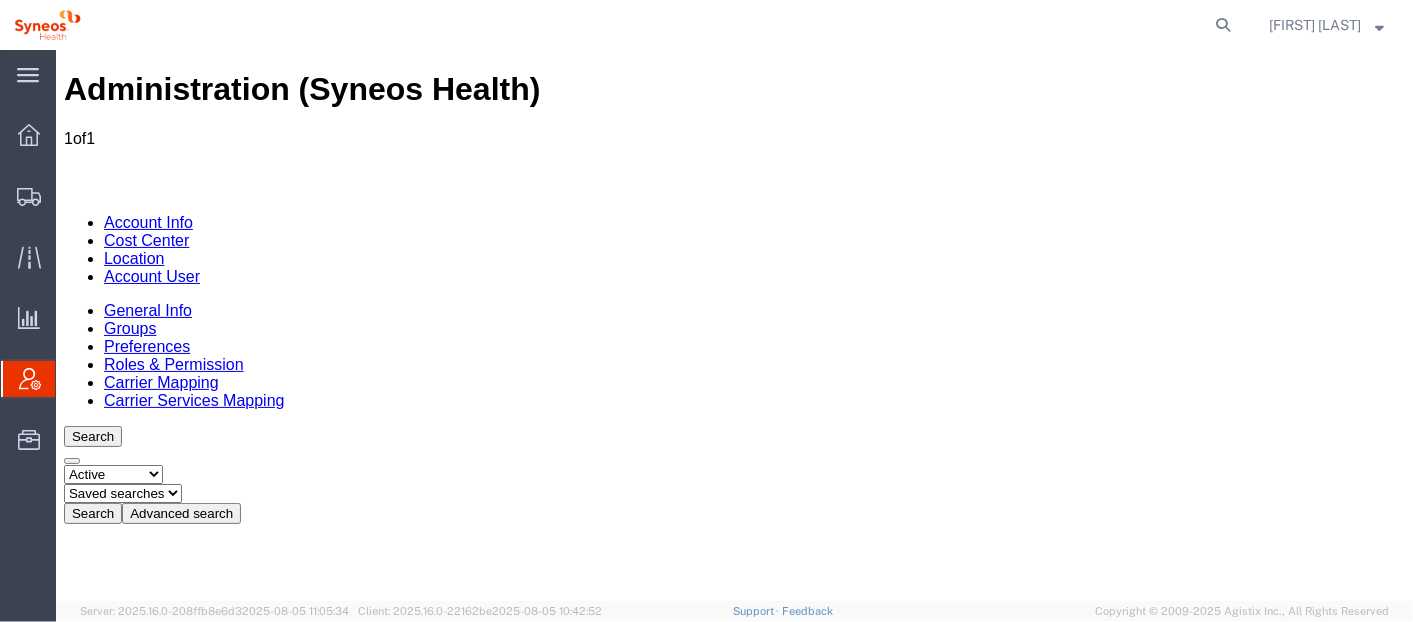 click on "[FIRST] [LAST]" at bounding box center [90, 862] 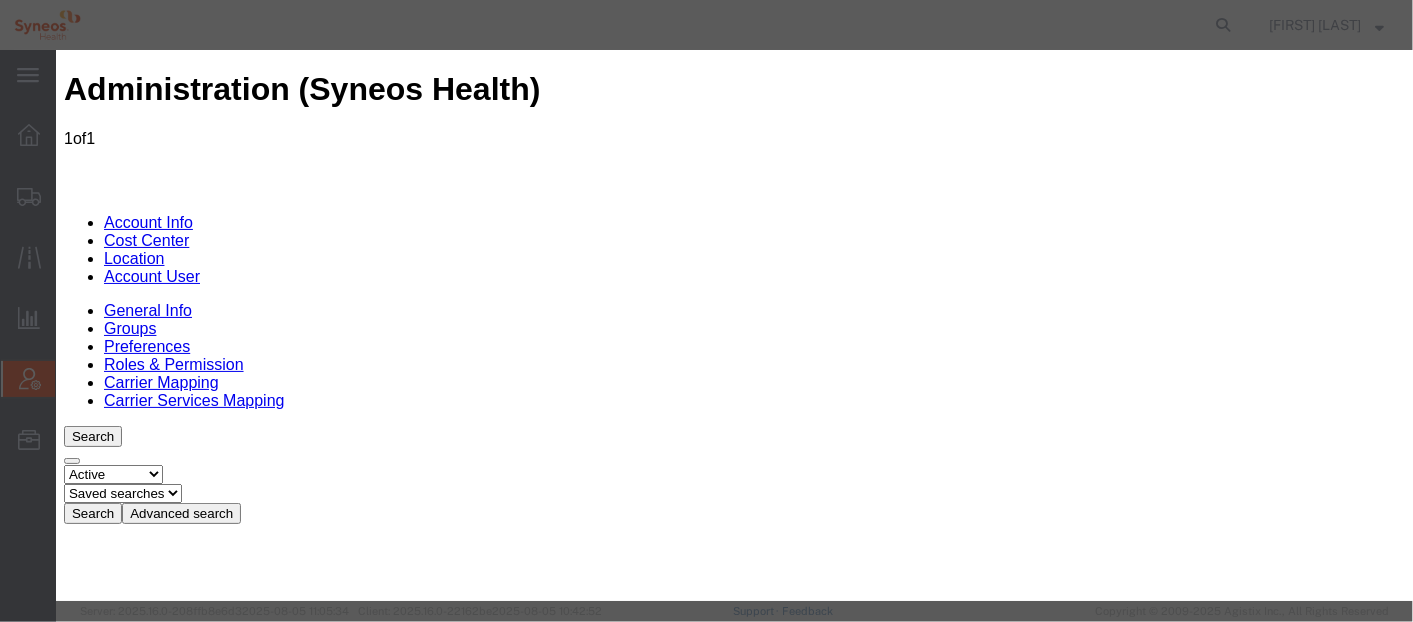 scroll, scrollTop: 128, scrollLeft: 0, axis: vertical 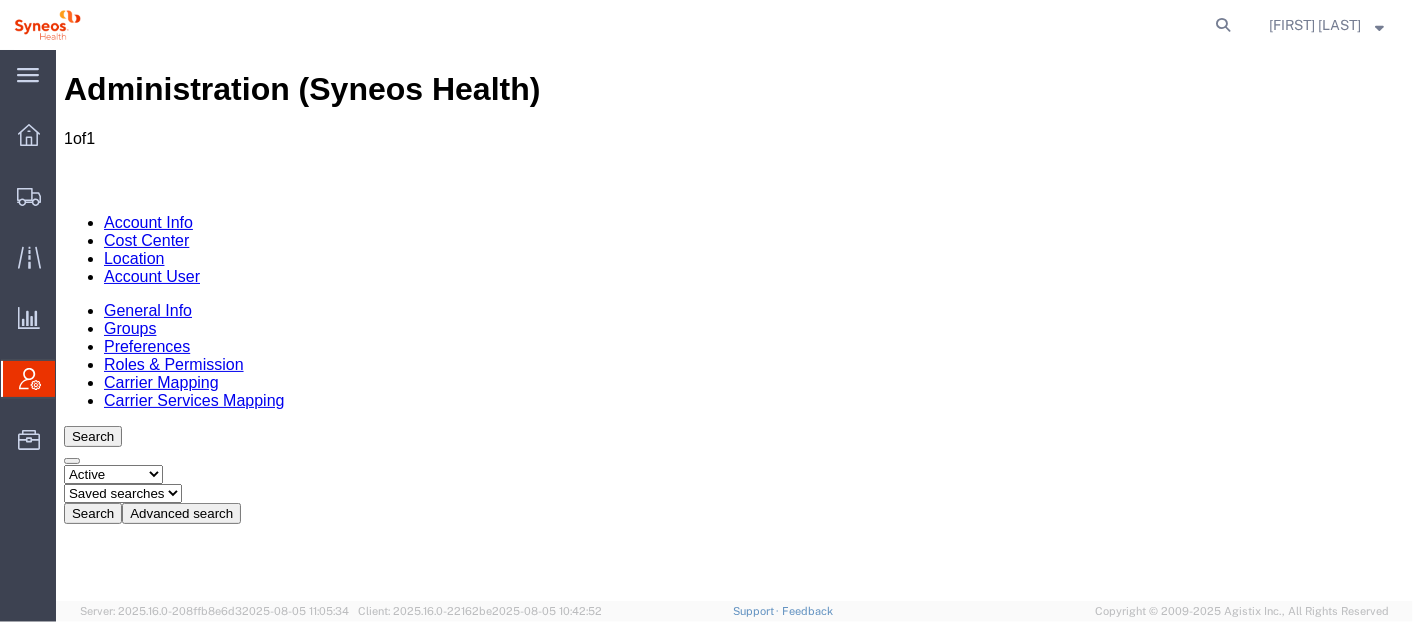 click on "Cost Center" at bounding box center (145, 239) 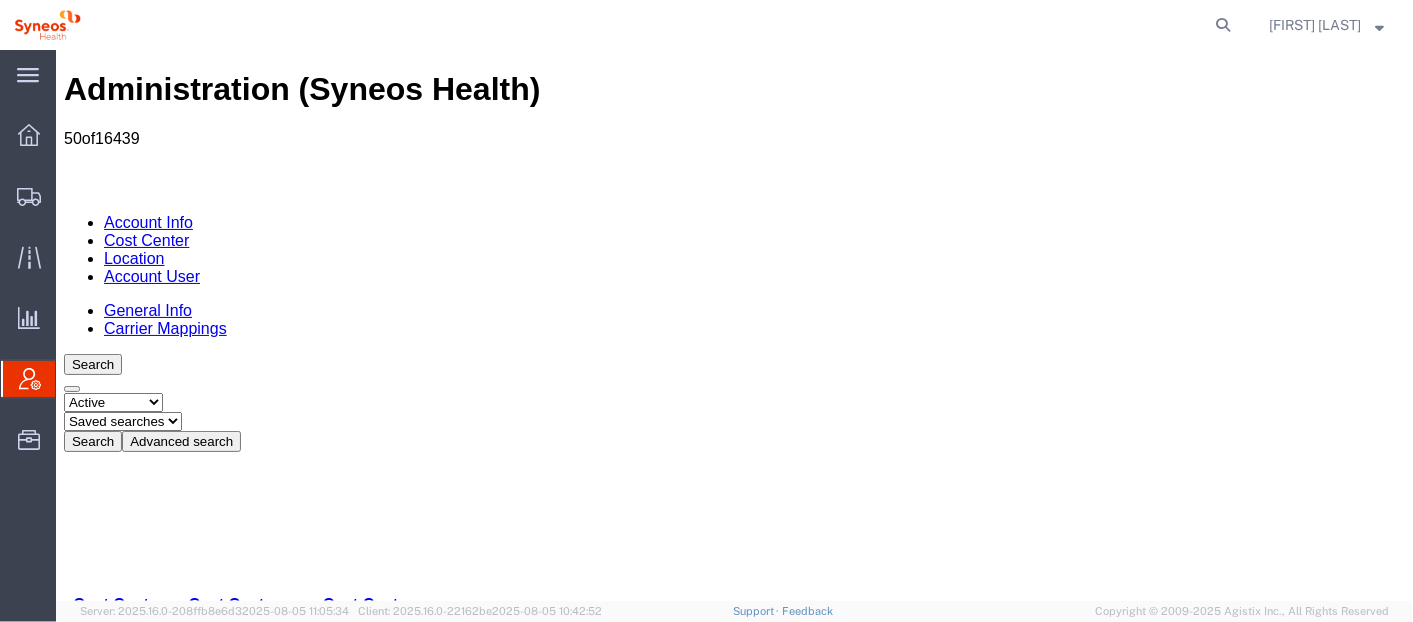 click on "Select status
Active All Inactive" at bounding box center (112, 401) 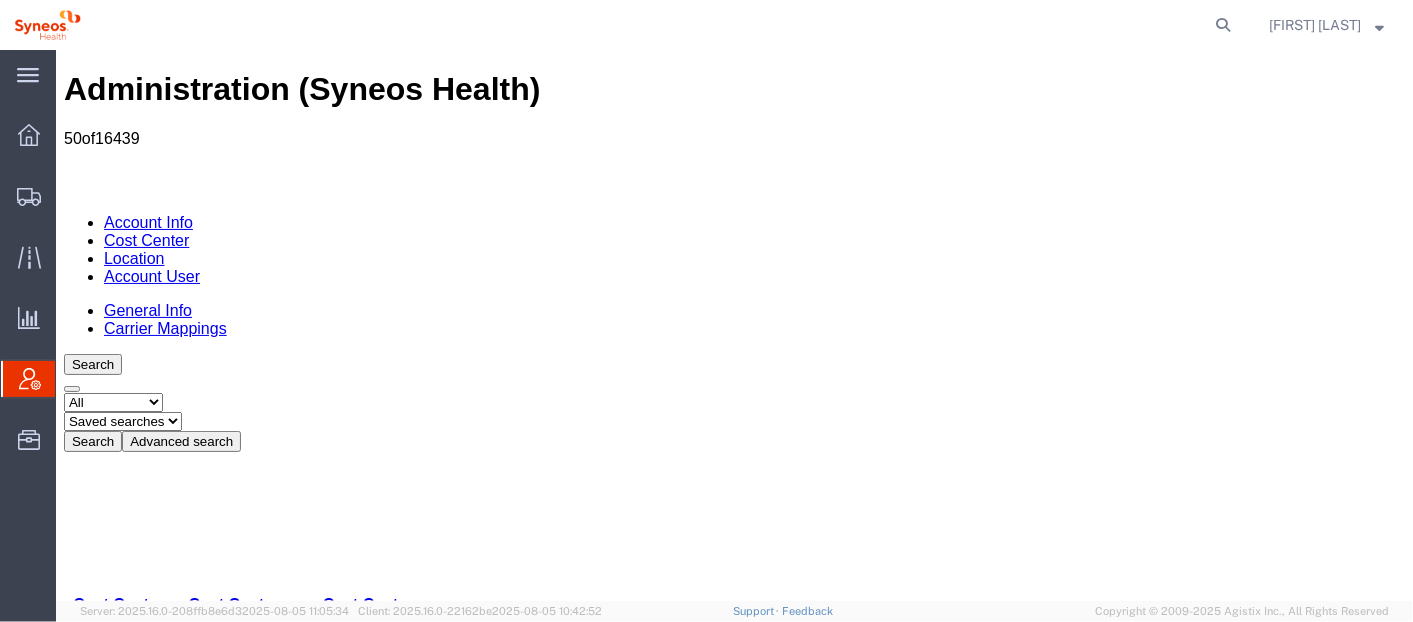 click on "Select status
Active All Inactive" at bounding box center (112, 401) 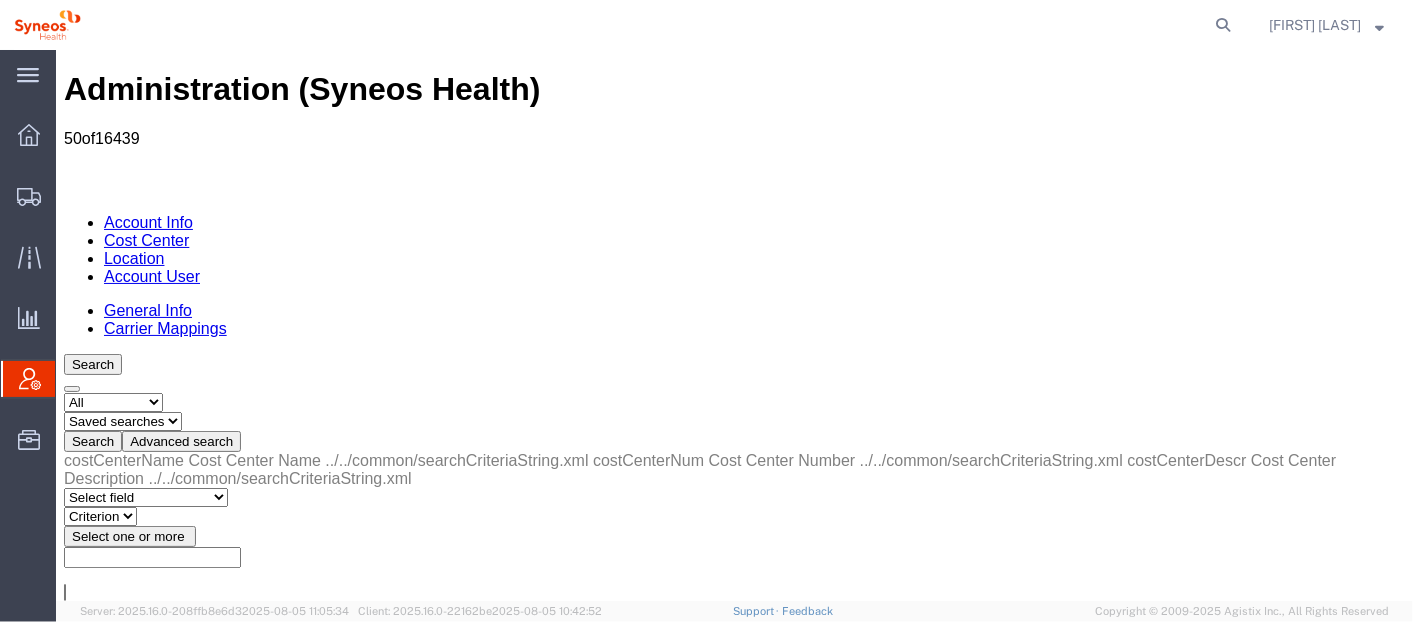 click on "Select field Cost Center Description Cost Center Name Cost Center Number" at bounding box center [145, 677] 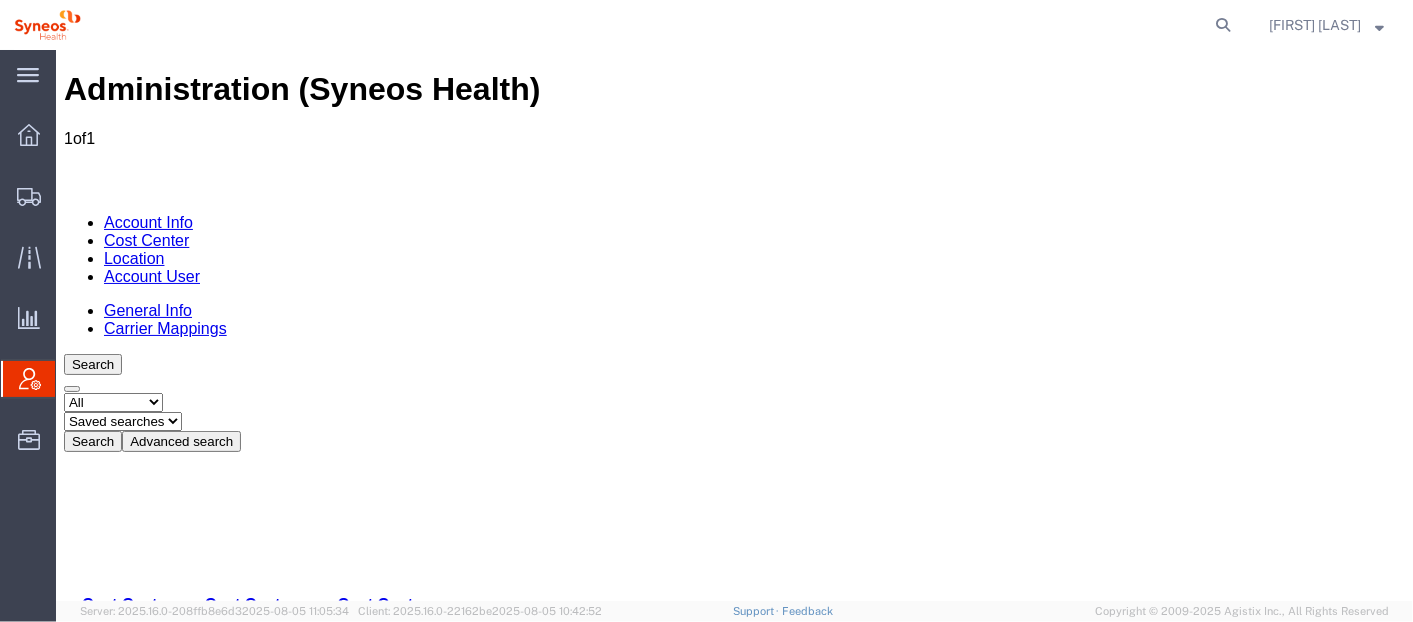 click on "Activate/Deactivate" at bounding box center [708, 673] 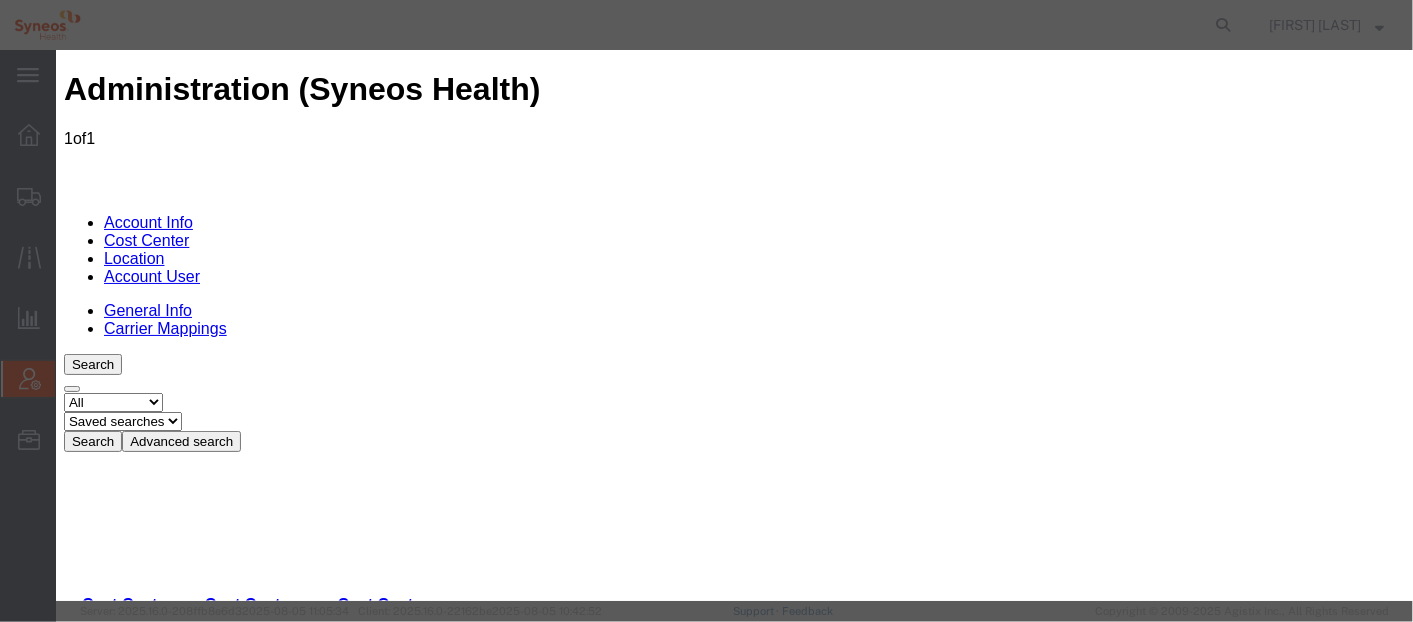 click on "Select Buyer Cost Center Department Operations Number Order Number Sales Person" at bounding box center [132, 1824] 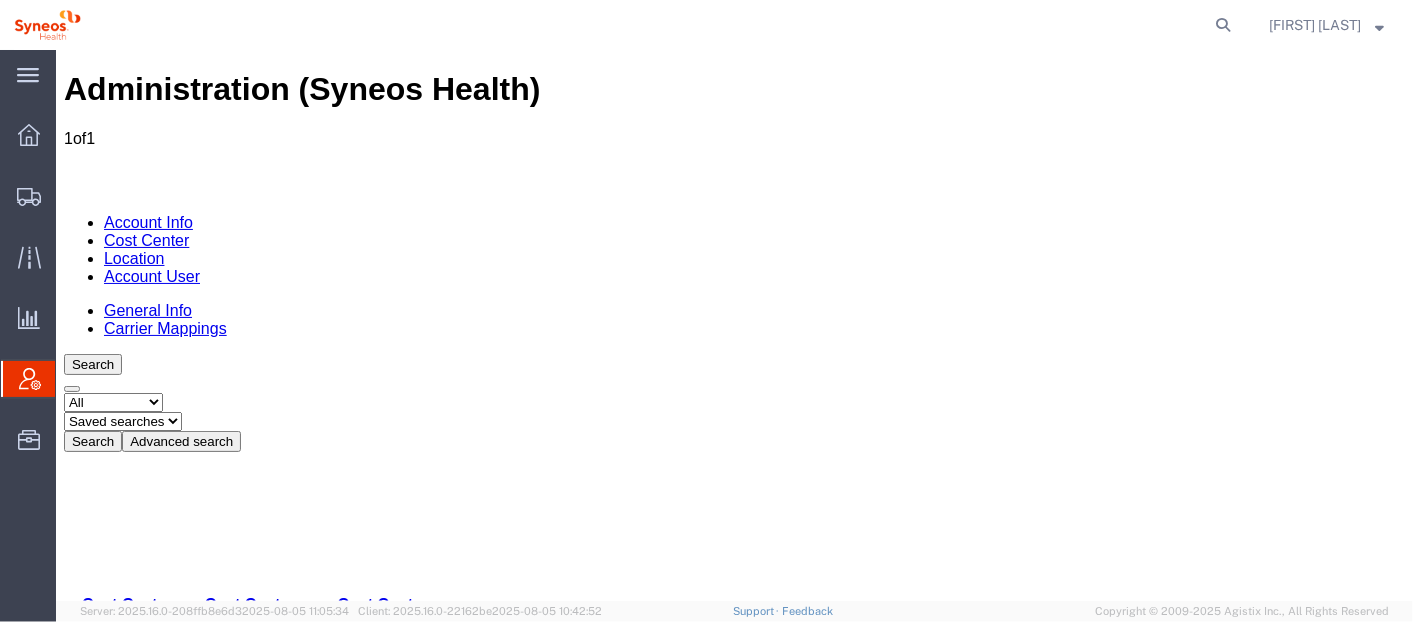 click on "Advanced search" at bounding box center [180, 440] 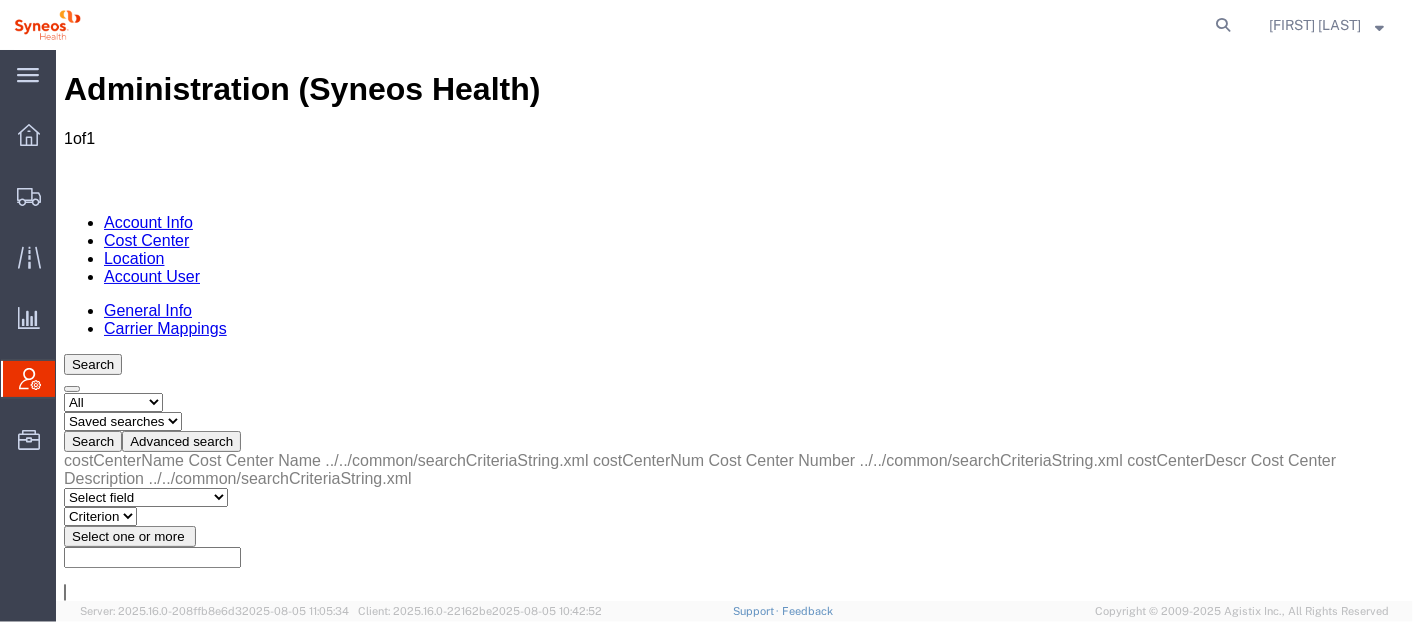 click on "Account User" at bounding box center (151, 275) 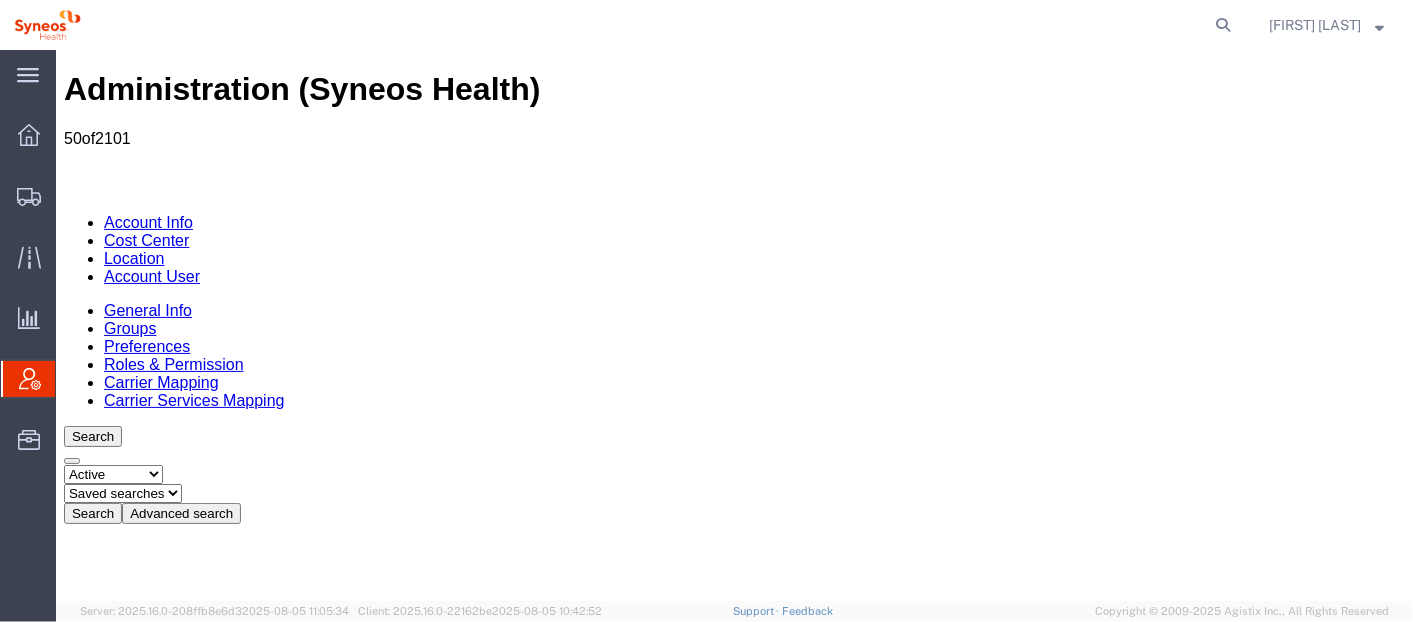 click on "Advanced search" at bounding box center (180, 512) 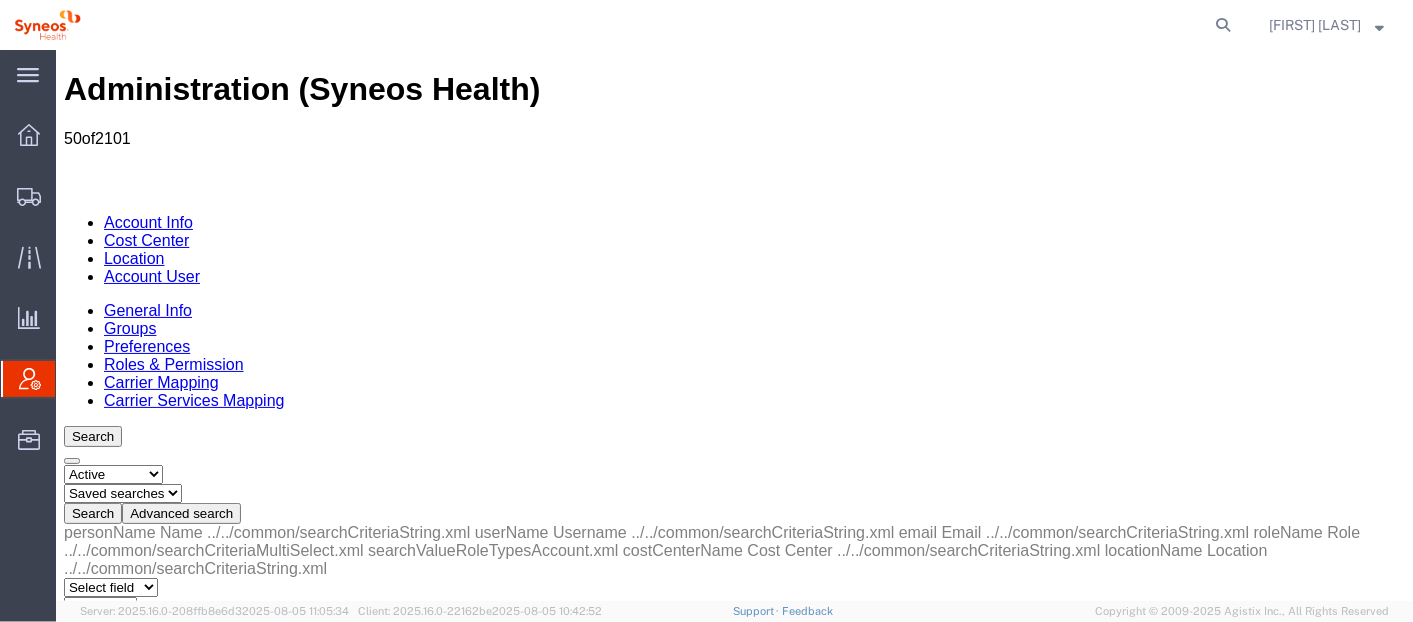 click on "Select field Cost Center Email Location Name Role Username" at bounding box center [110, 767] 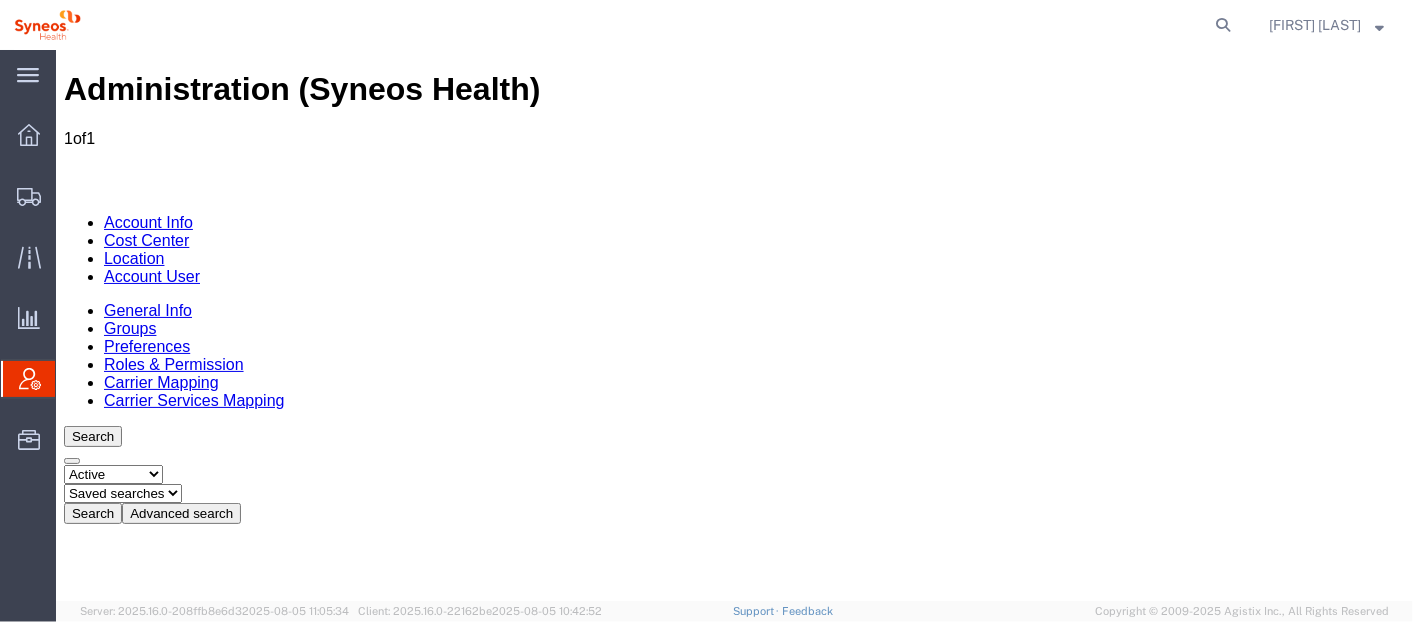 click on "[FIRST] [LAST]" at bounding box center [90, 862] 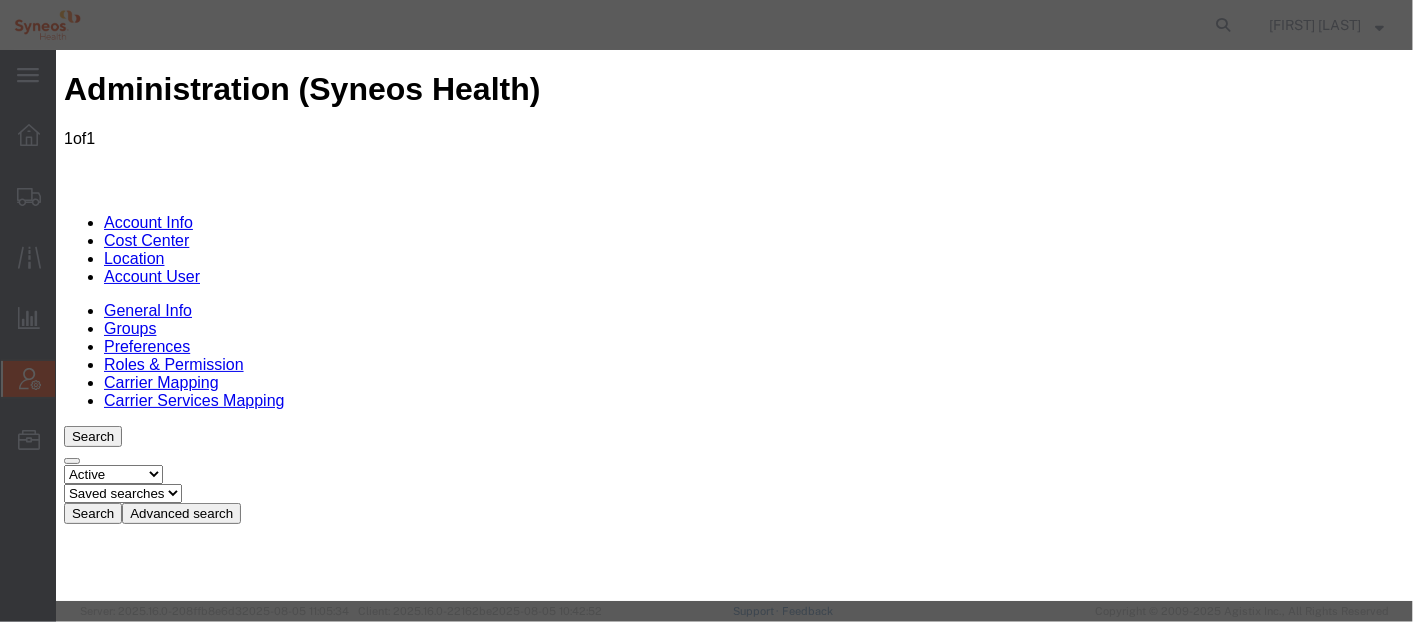 scroll, scrollTop: 113, scrollLeft: 0, axis: vertical 